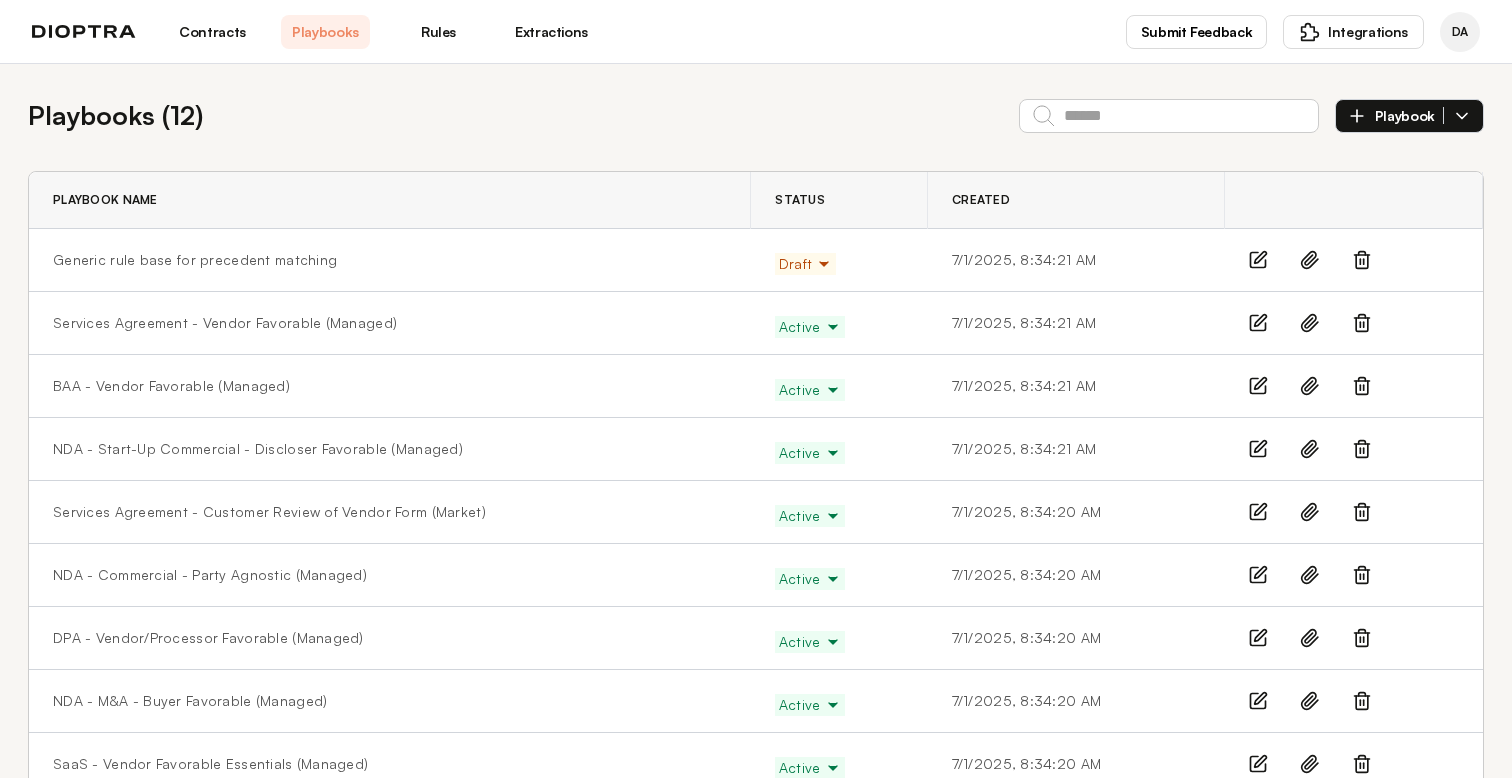 scroll, scrollTop: 0, scrollLeft: 0, axis: both 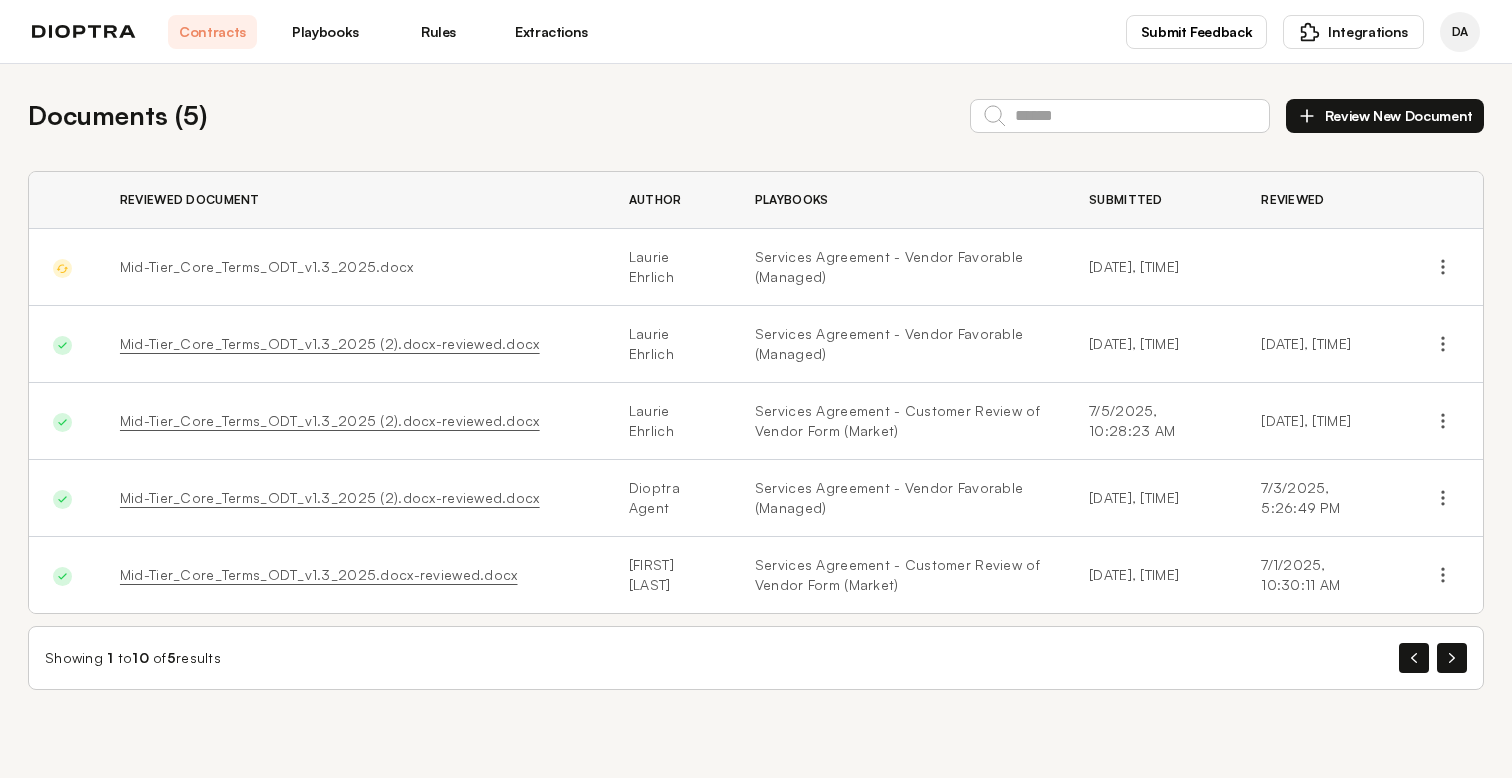 click on "[DATE], [TIME]" at bounding box center (1151, 267) 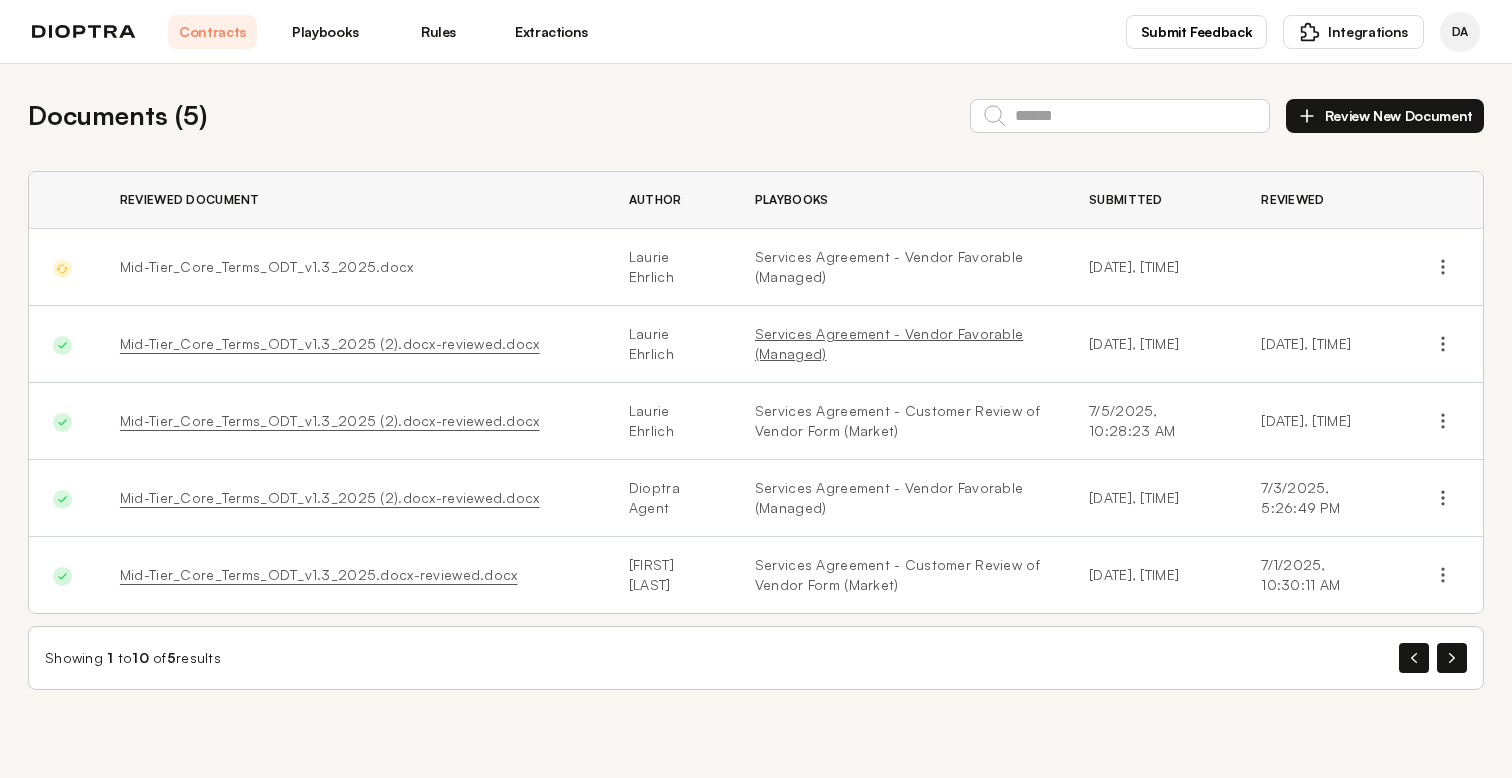 click on "Services Agreement - Vendor Favorable (Managed)" at bounding box center [898, 267] 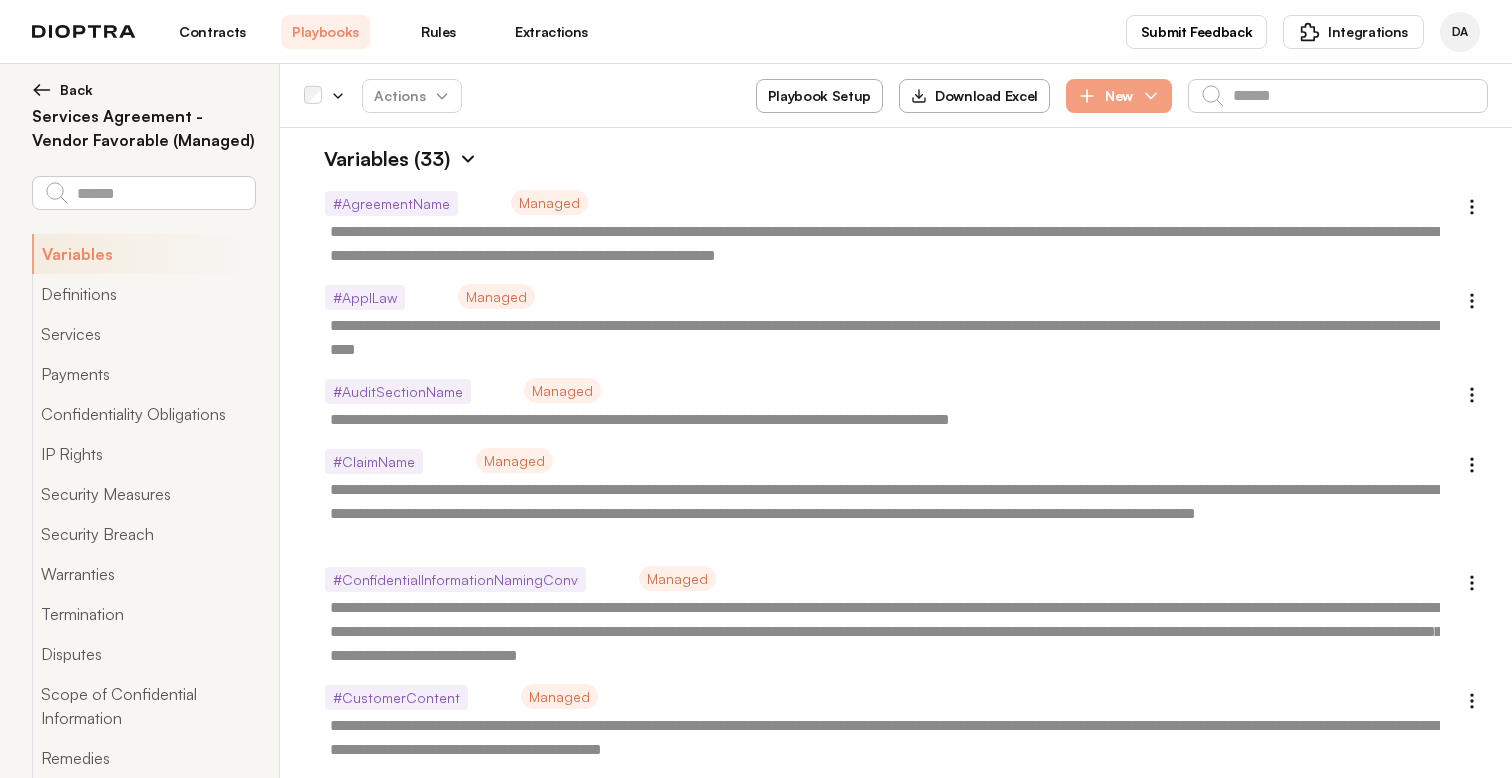 click on "Contracts" at bounding box center [212, 32] 